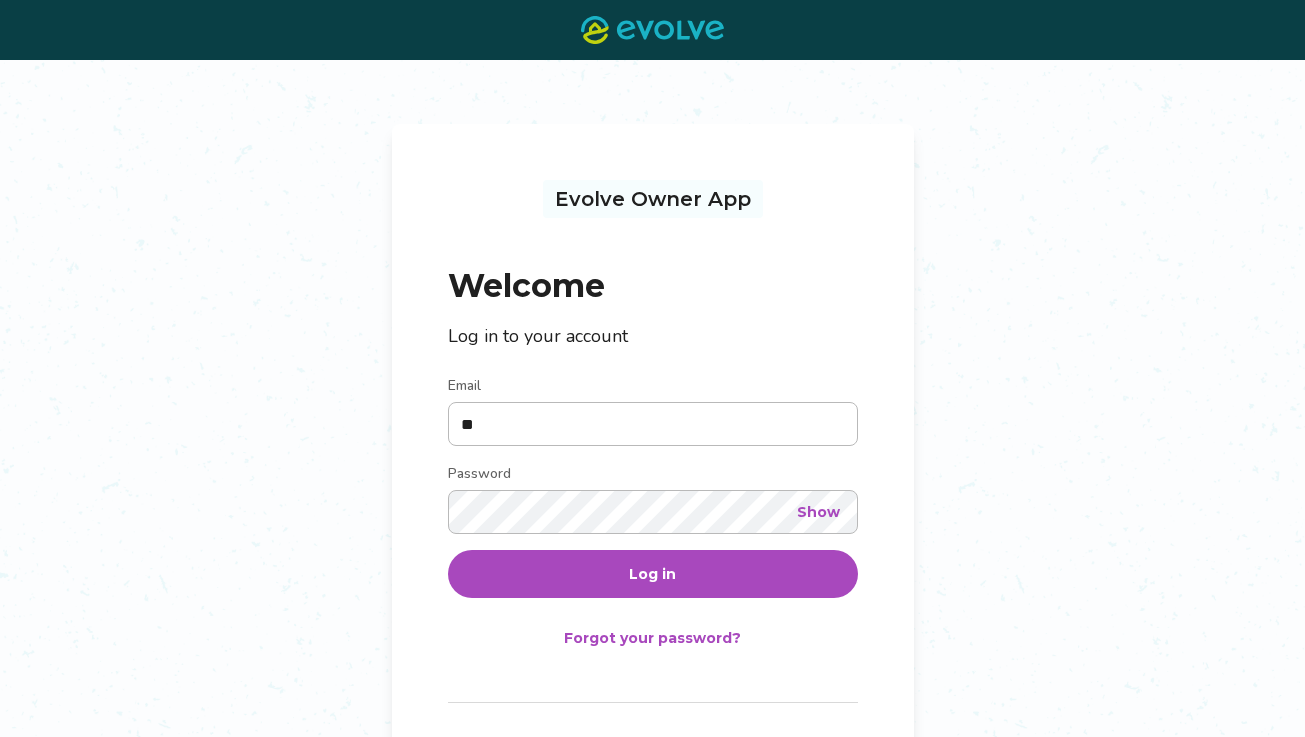 scroll, scrollTop: 0, scrollLeft: 0, axis: both 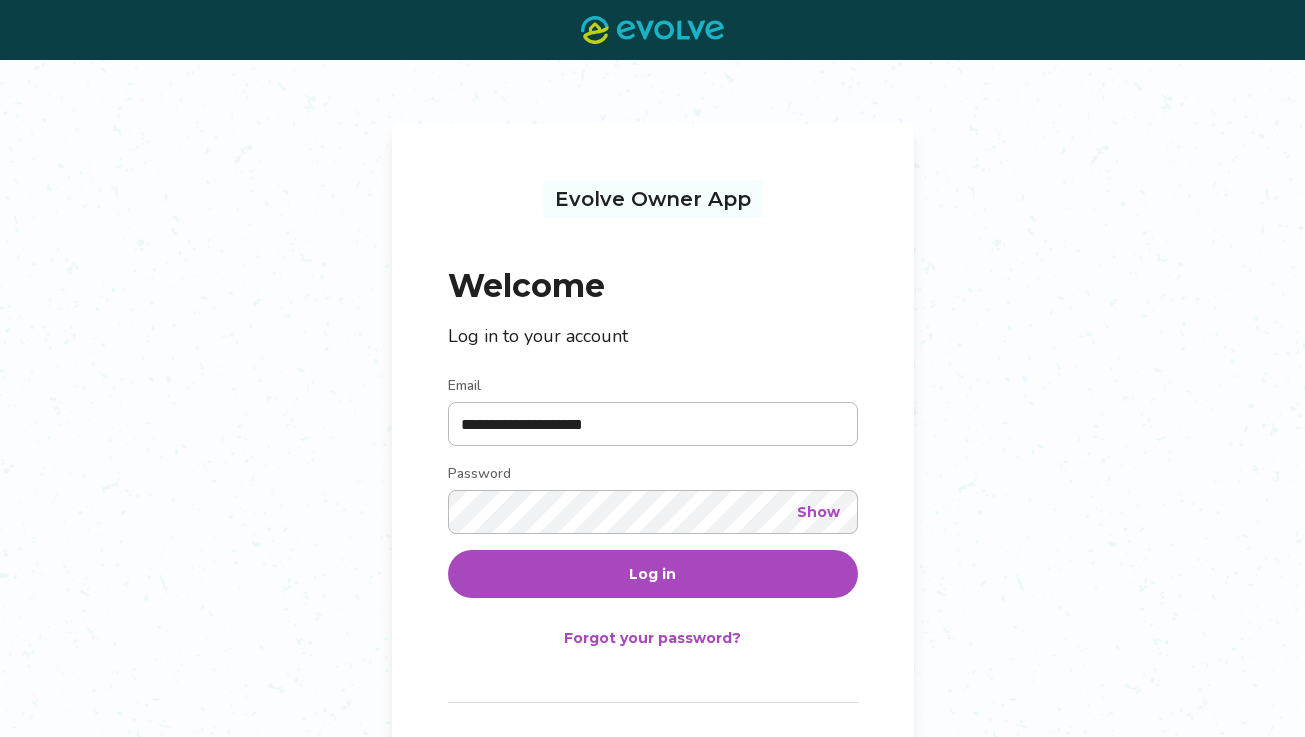 type on "**********" 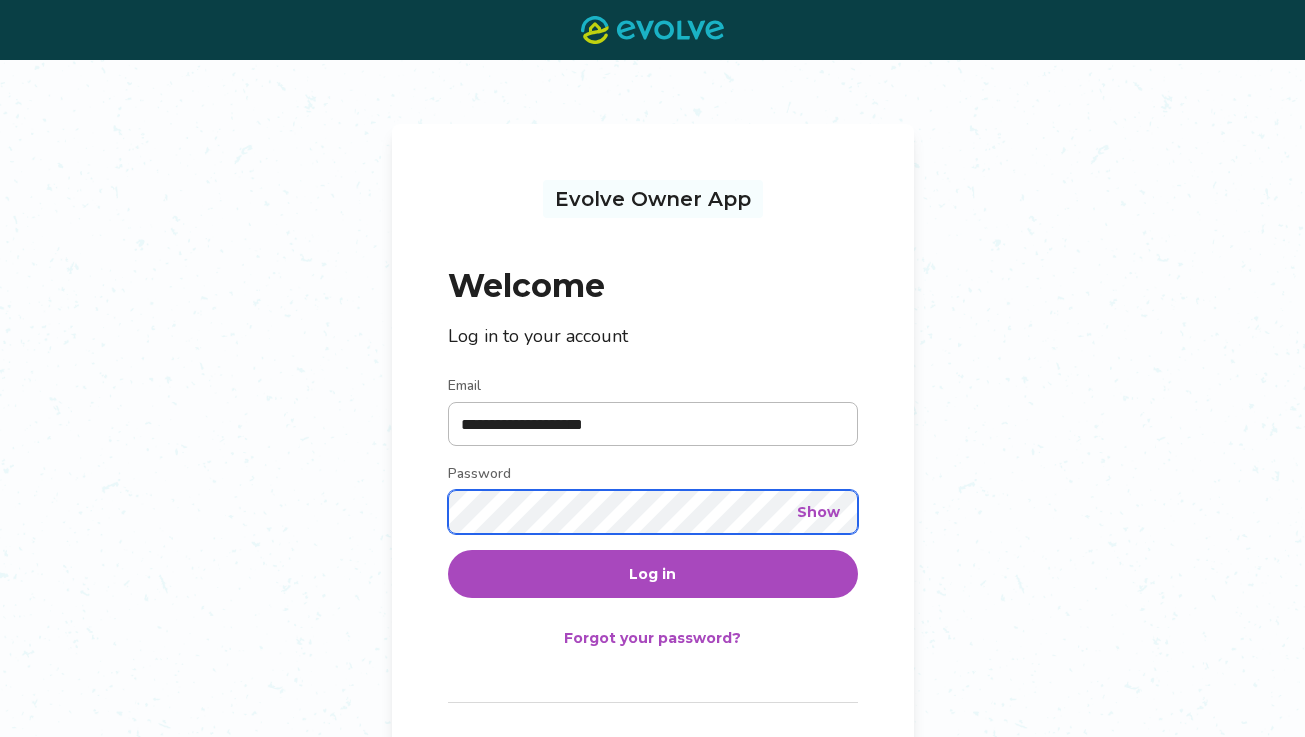 click on "Log in" at bounding box center (653, 574) 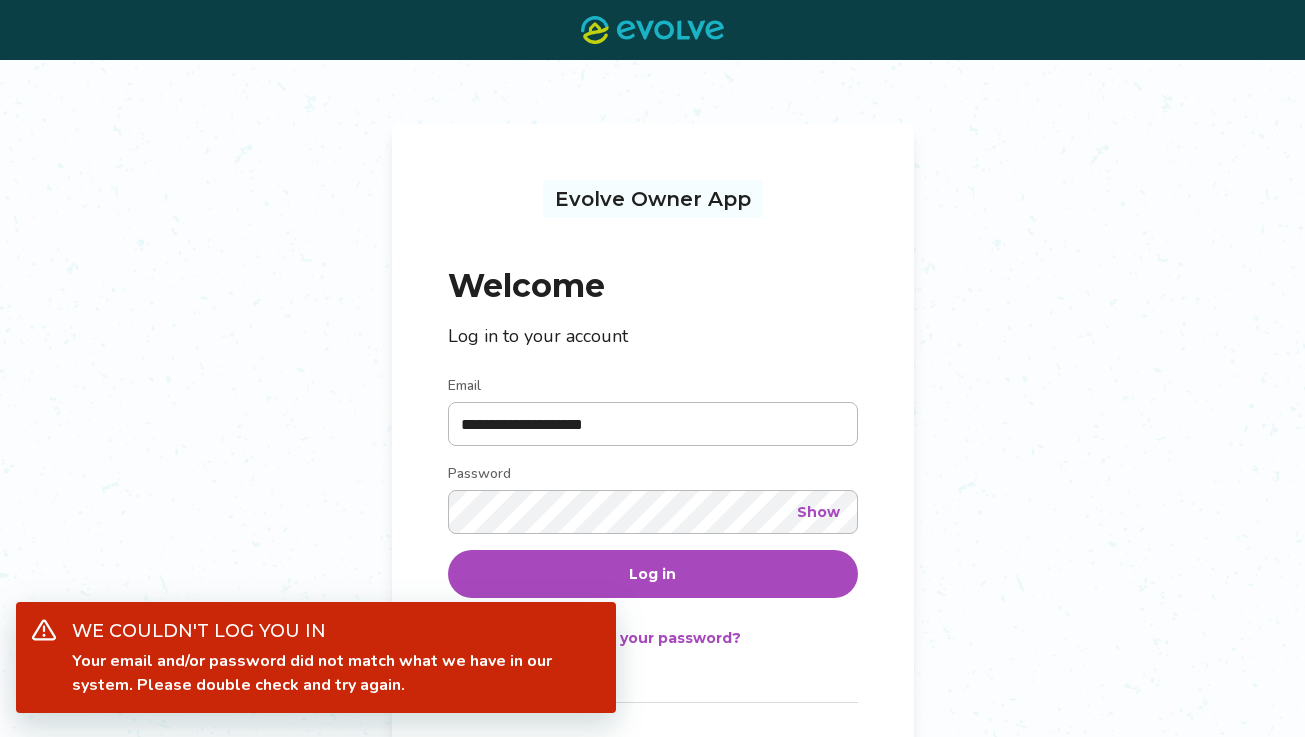 click on "Show" at bounding box center [818, 512] 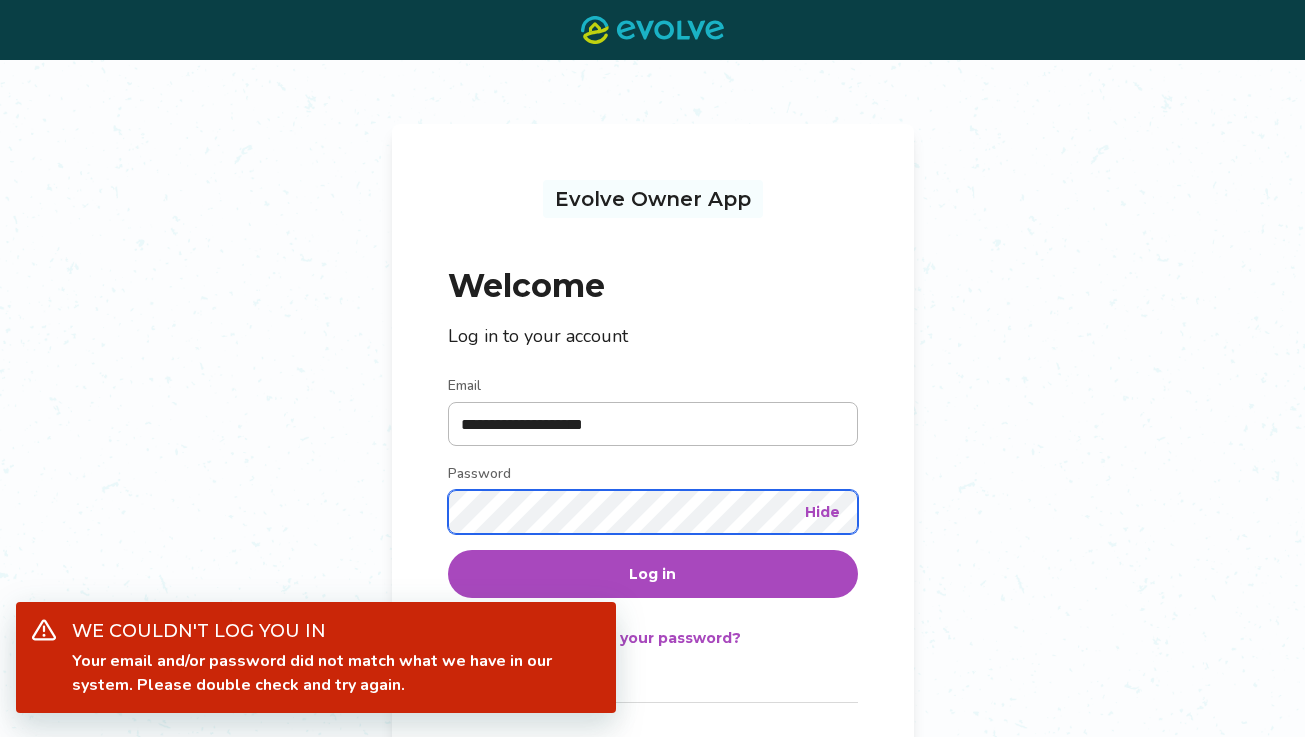 click on "Log in" at bounding box center [653, 574] 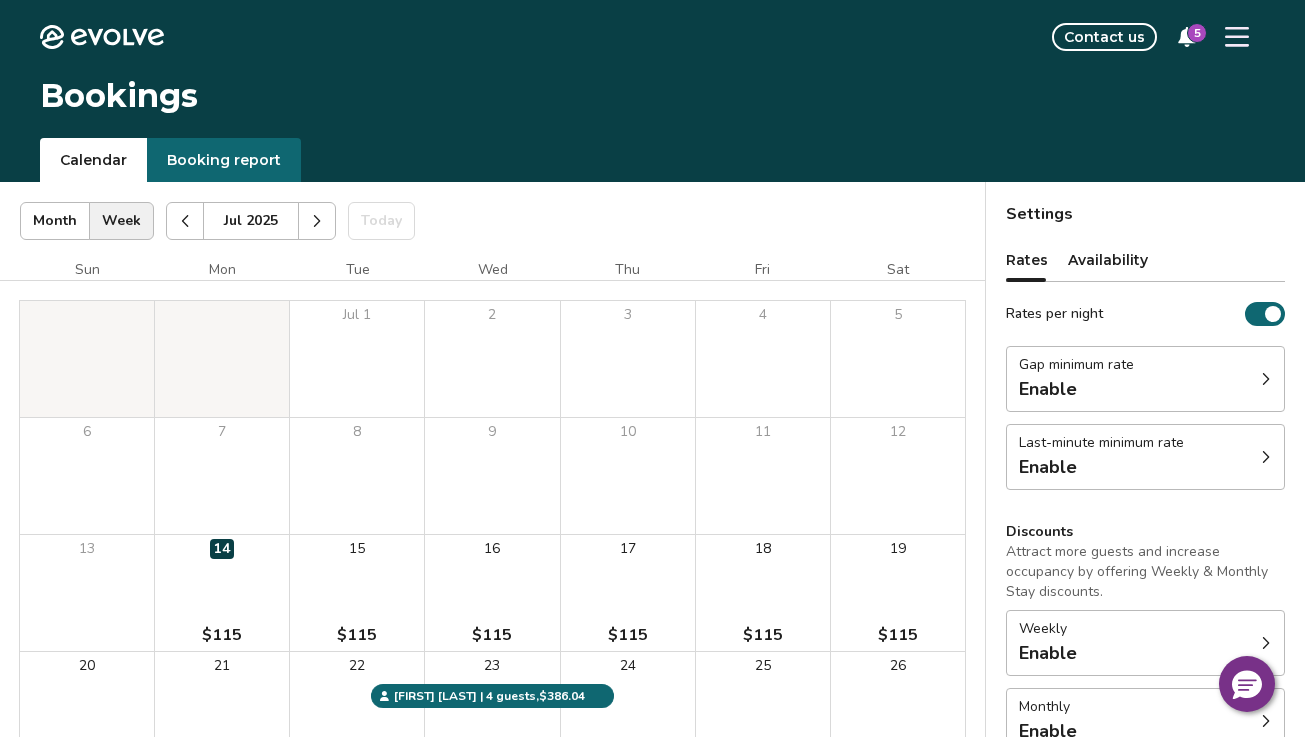 click 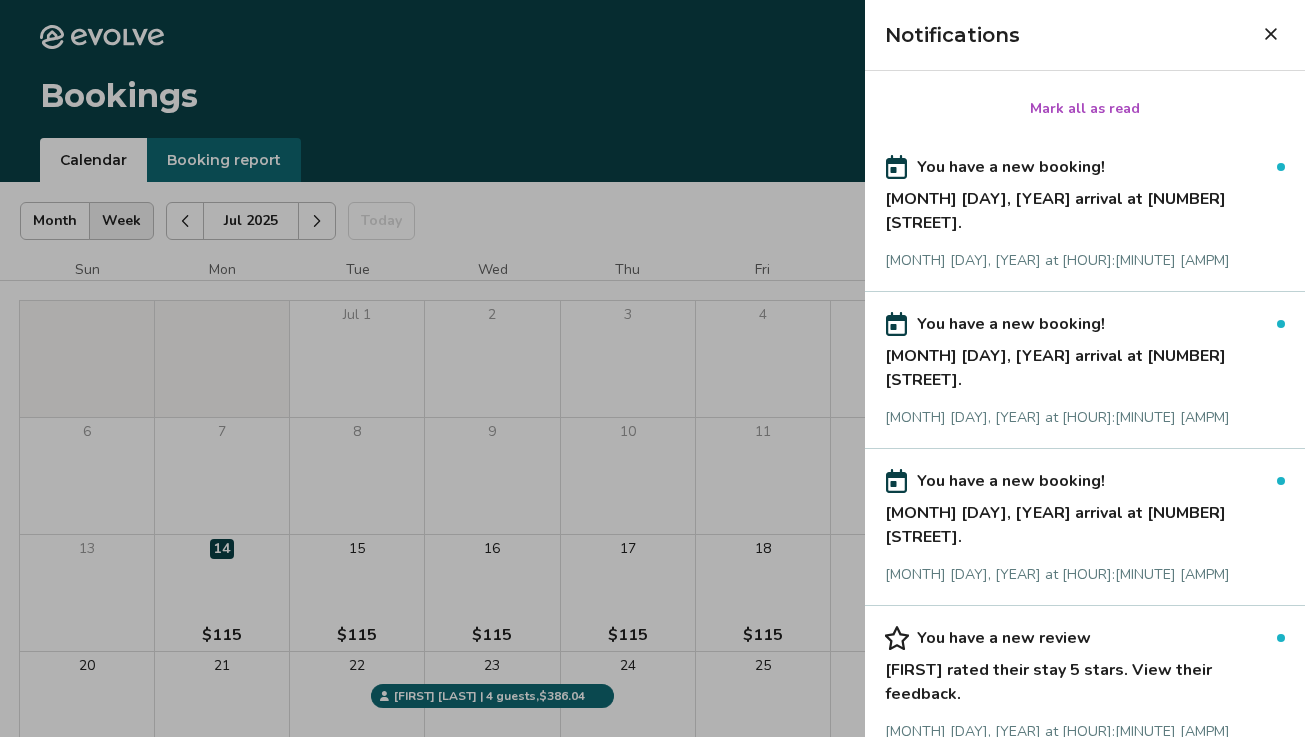 click on "Nov 28, 2025 arrival at 751 San Pablo Rd." at bounding box center (1085, 207) 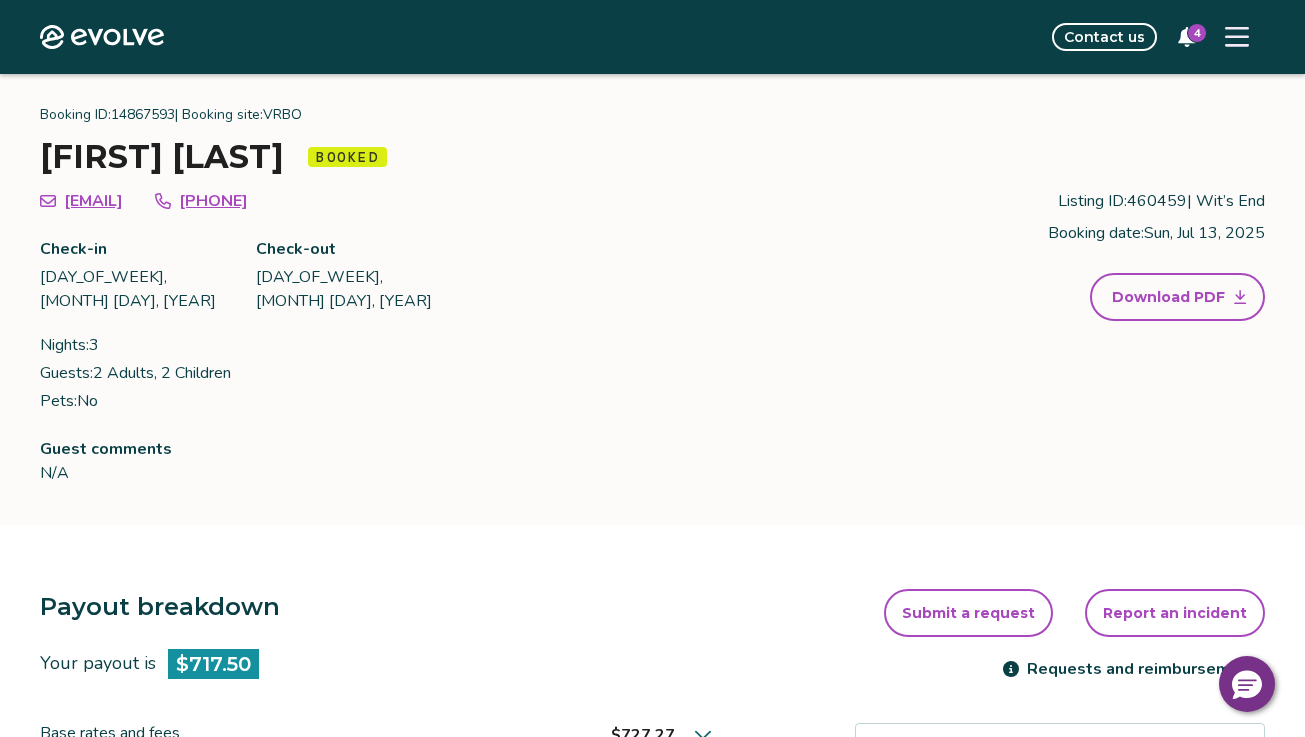 scroll, scrollTop: 0, scrollLeft: 0, axis: both 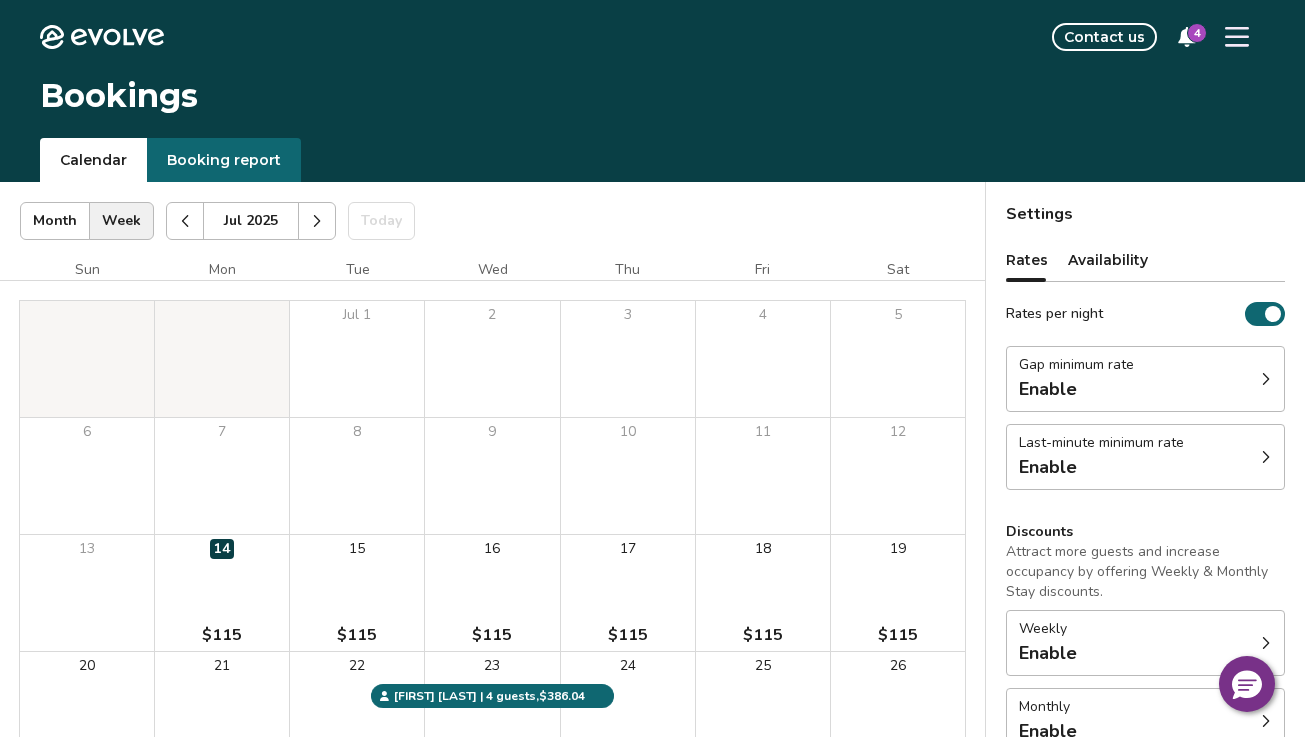 click 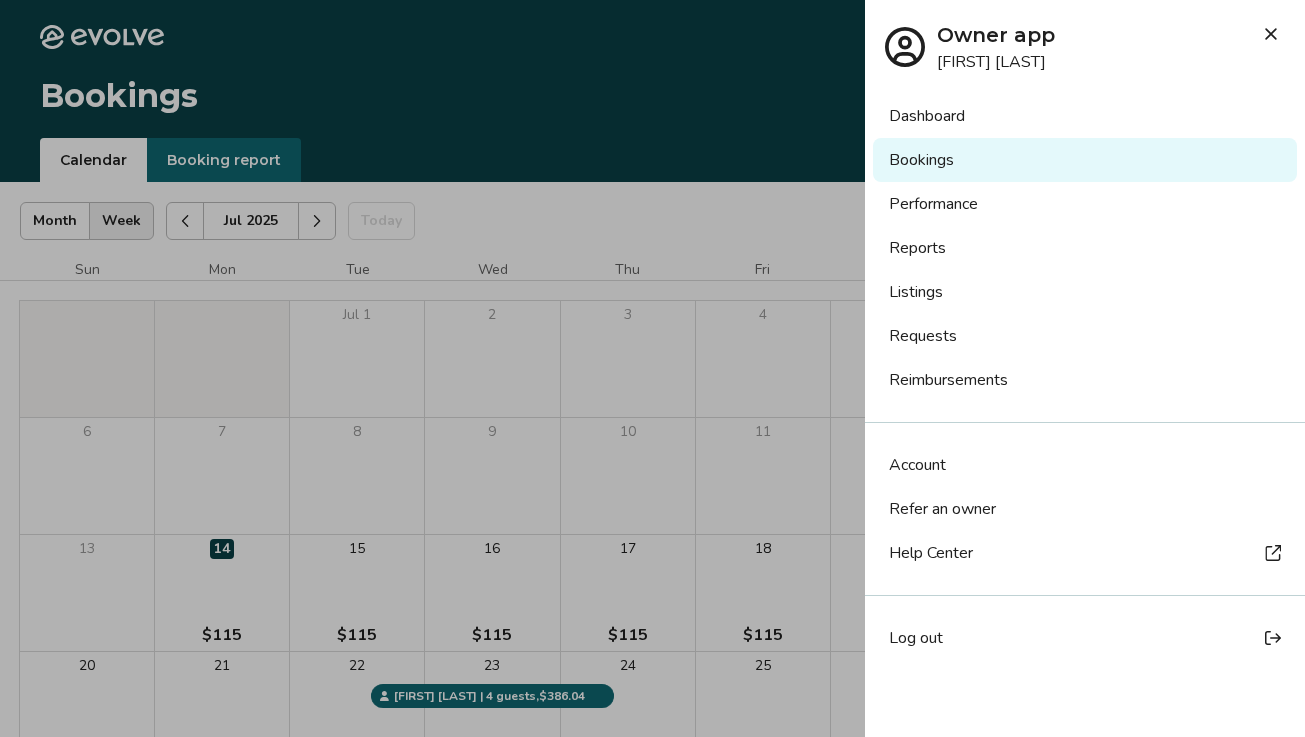 click on "Listings" at bounding box center [1085, 292] 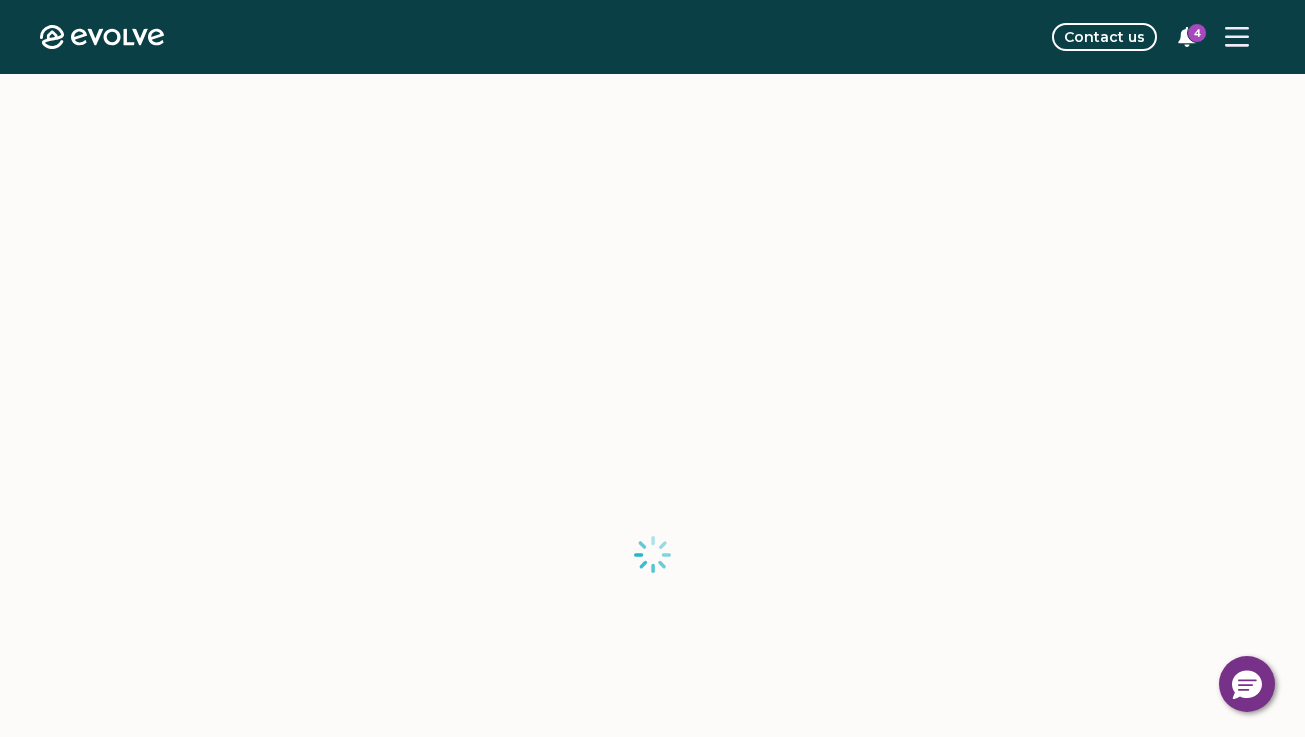 scroll, scrollTop: 0, scrollLeft: 0, axis: both 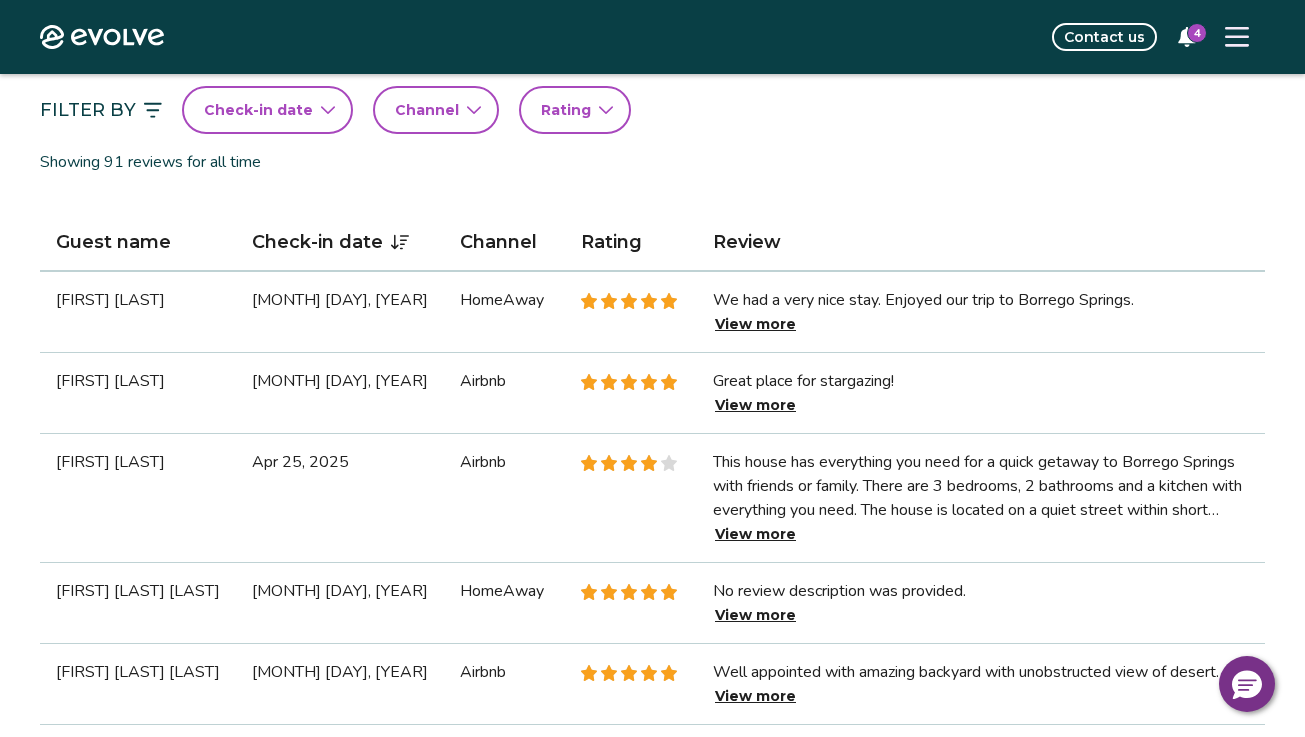 click 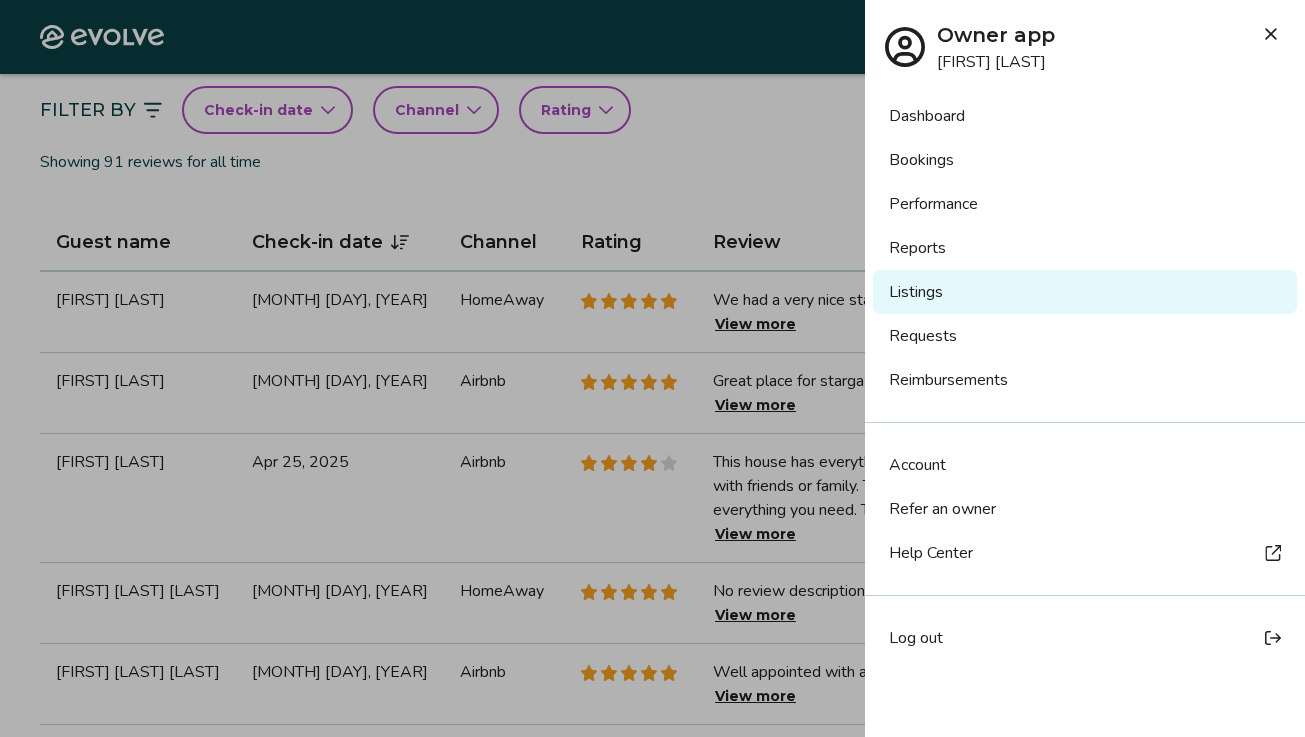 click on "Bookings" at bounding box center [1085, 160] 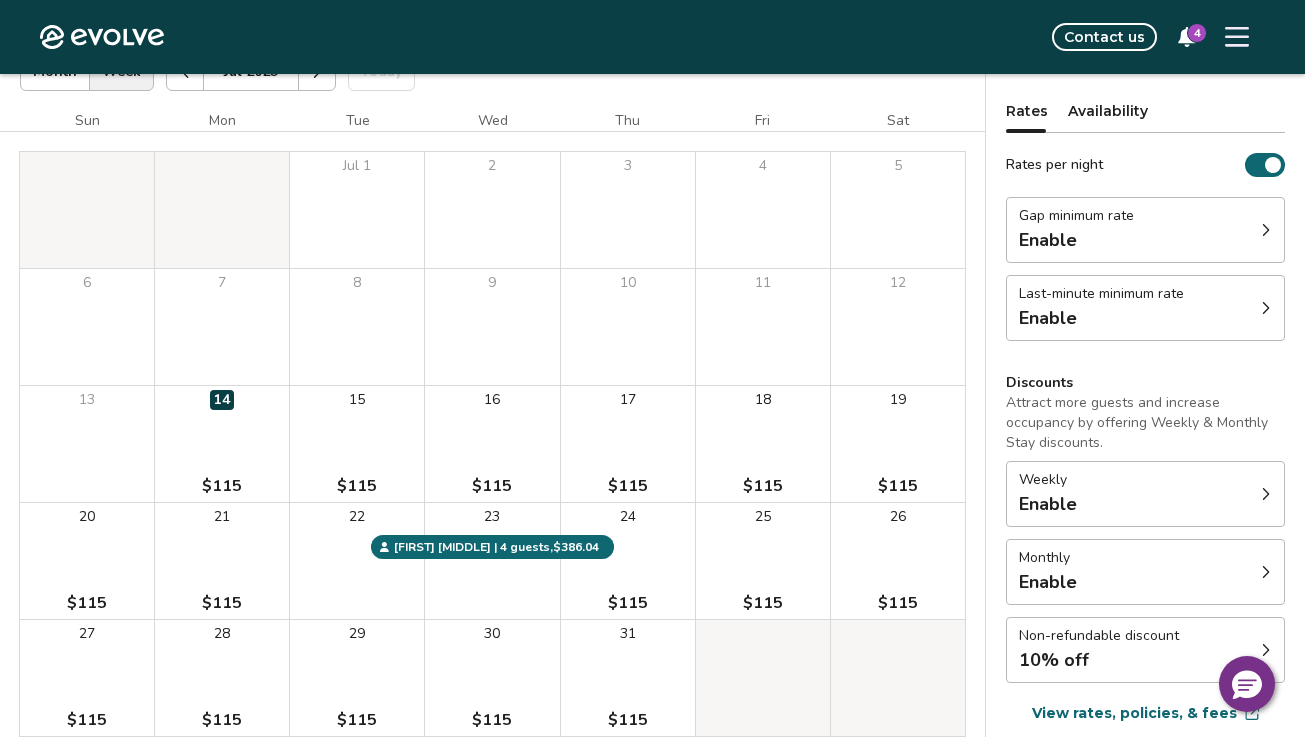 scroll, scrollTop: 0, scrollLeft: 0, axis: both 